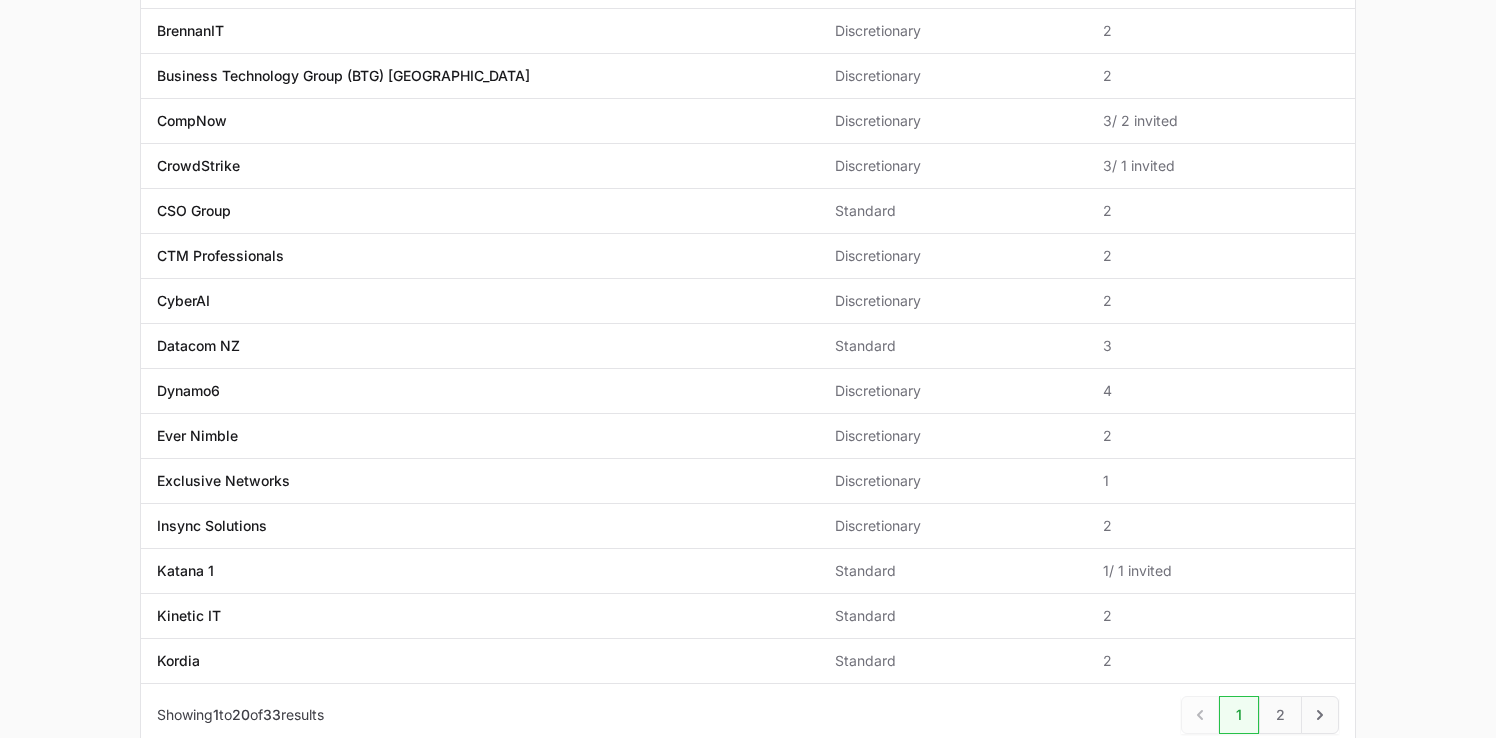 scroll, scrollTop: 0, scrollLeft: 0, axis: both 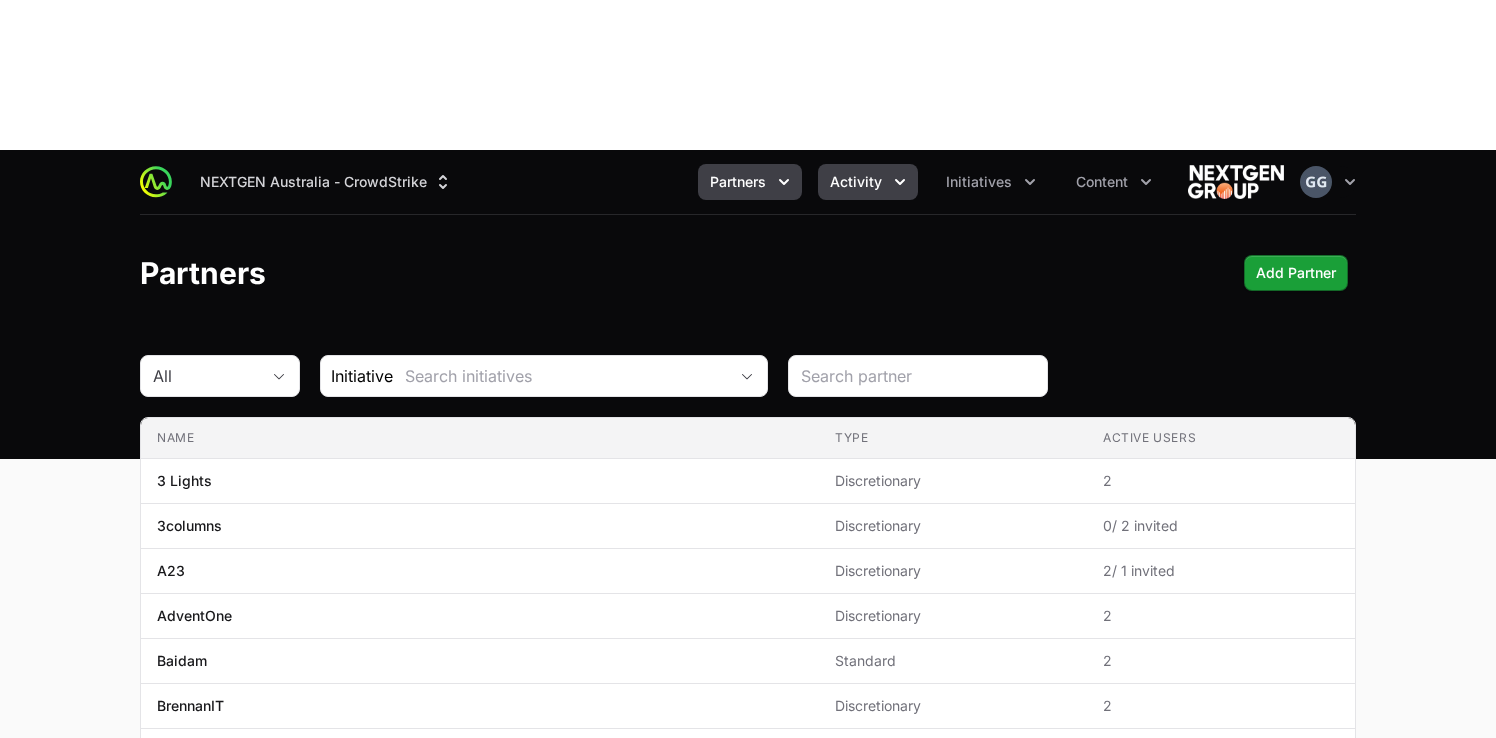 click 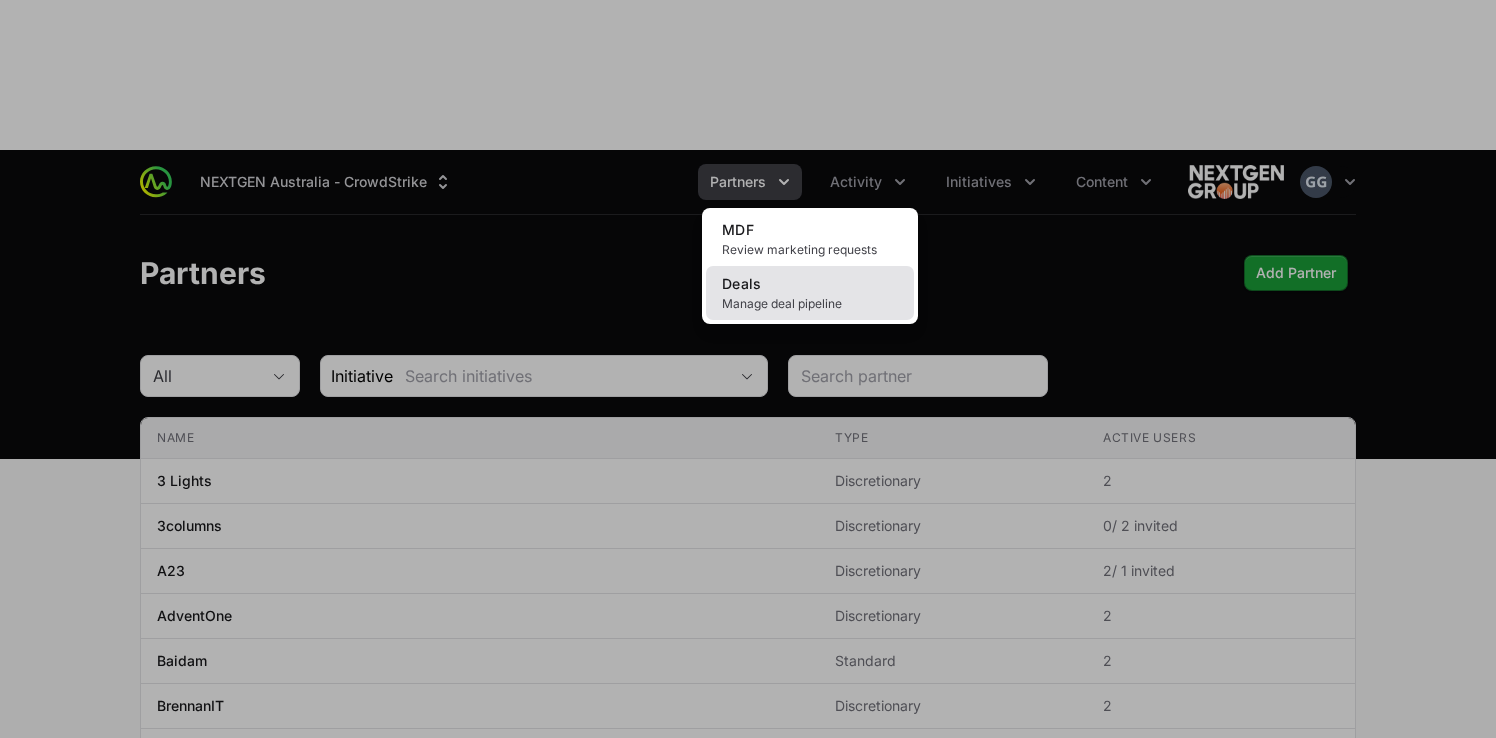 click on "Manage deal pipeline" 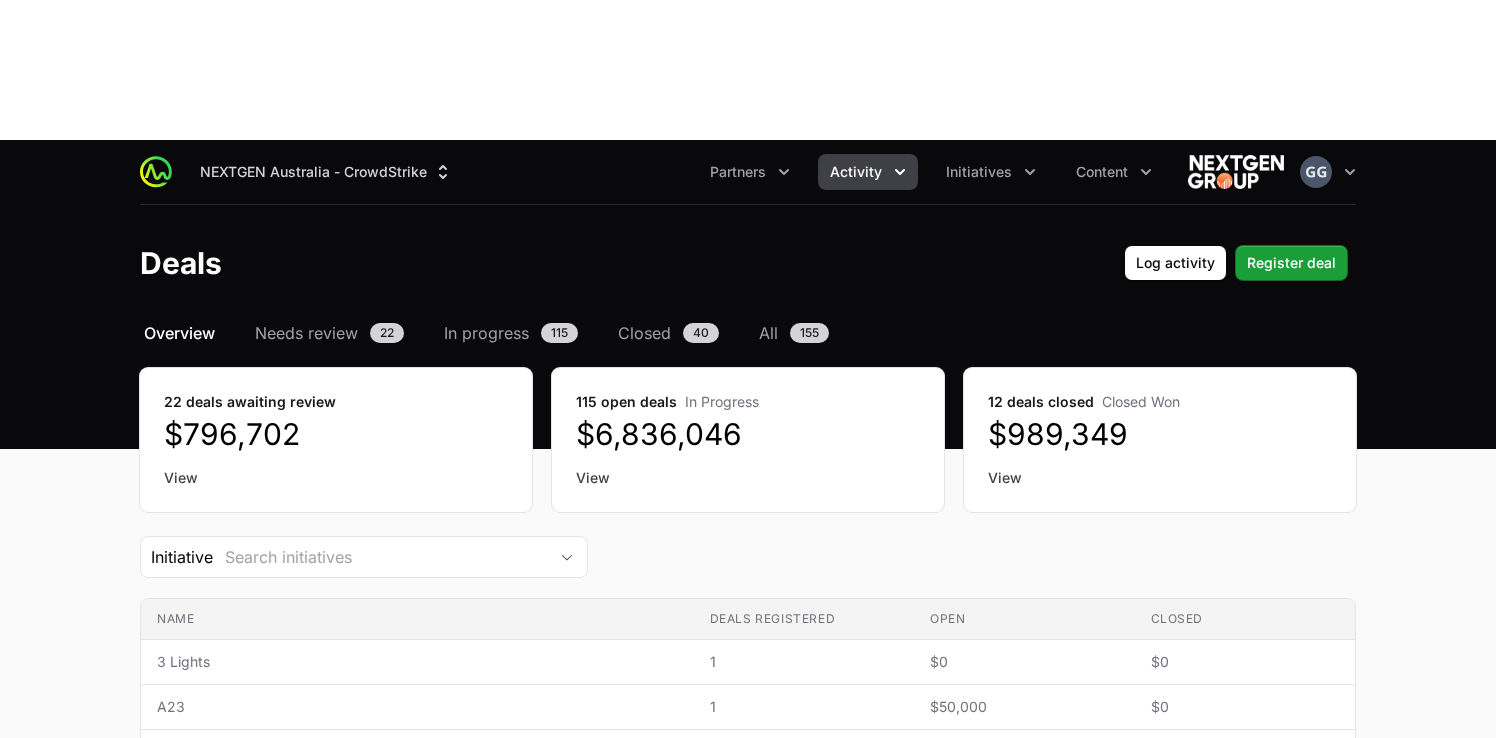 scroll, scrollTop: 0, scrollLeft: 0, axis: both 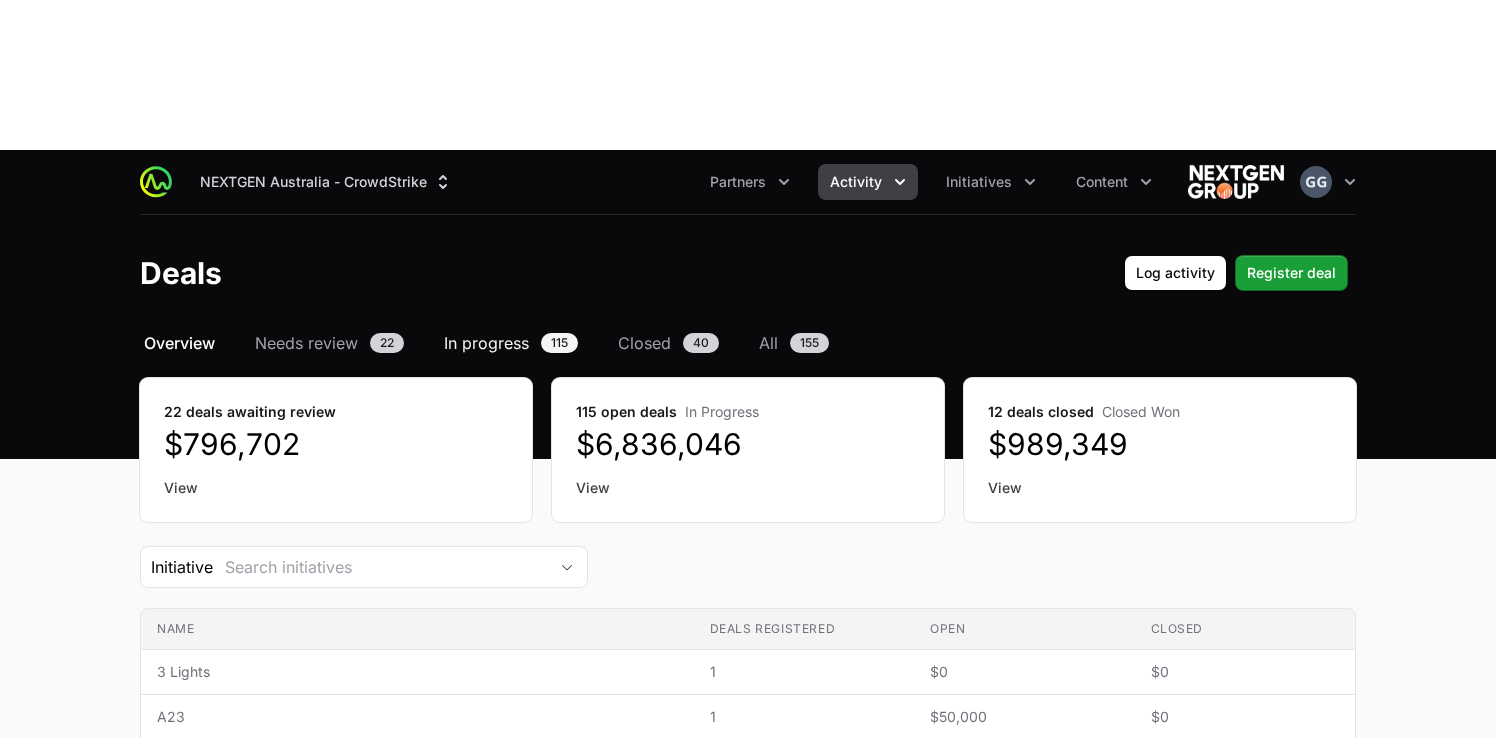 click on "In progress" 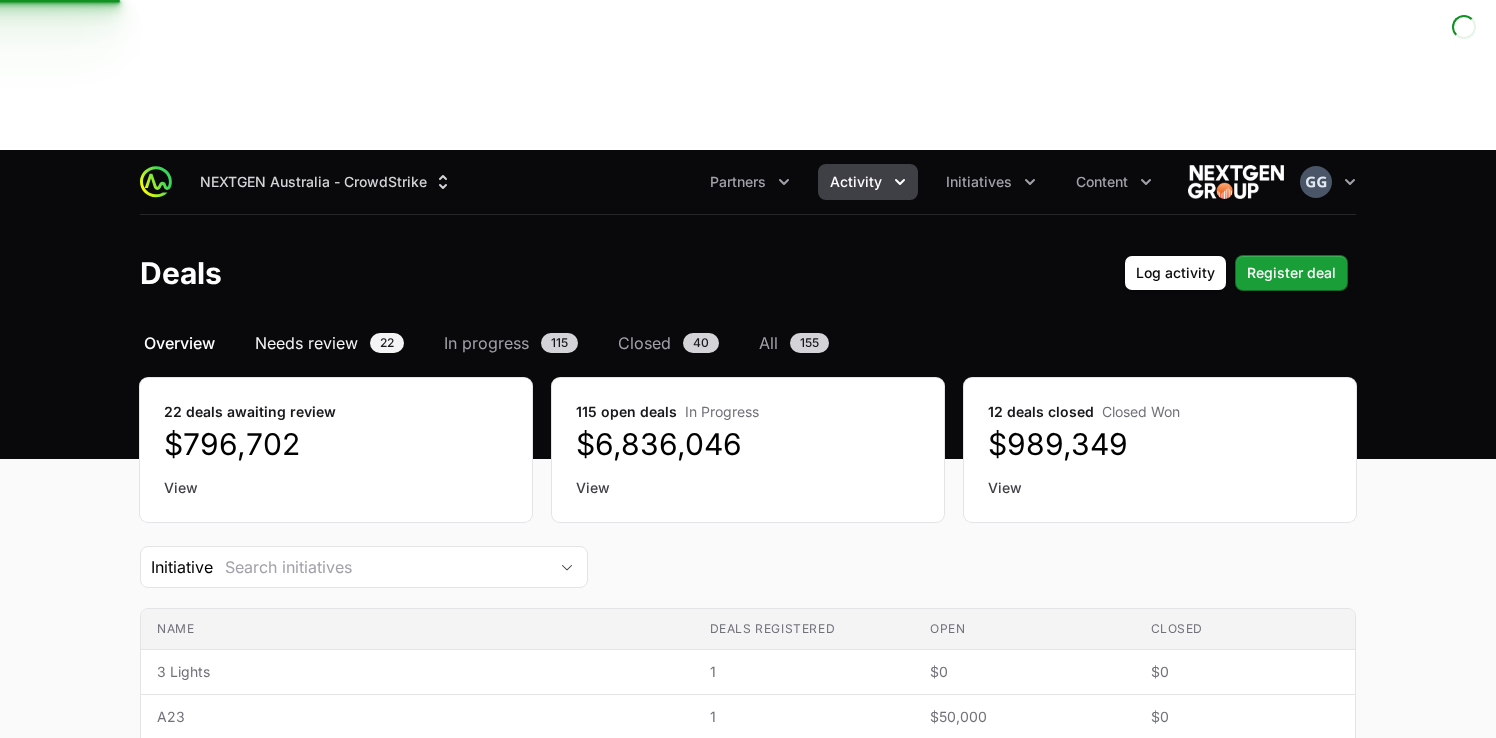 click on "Needs review" 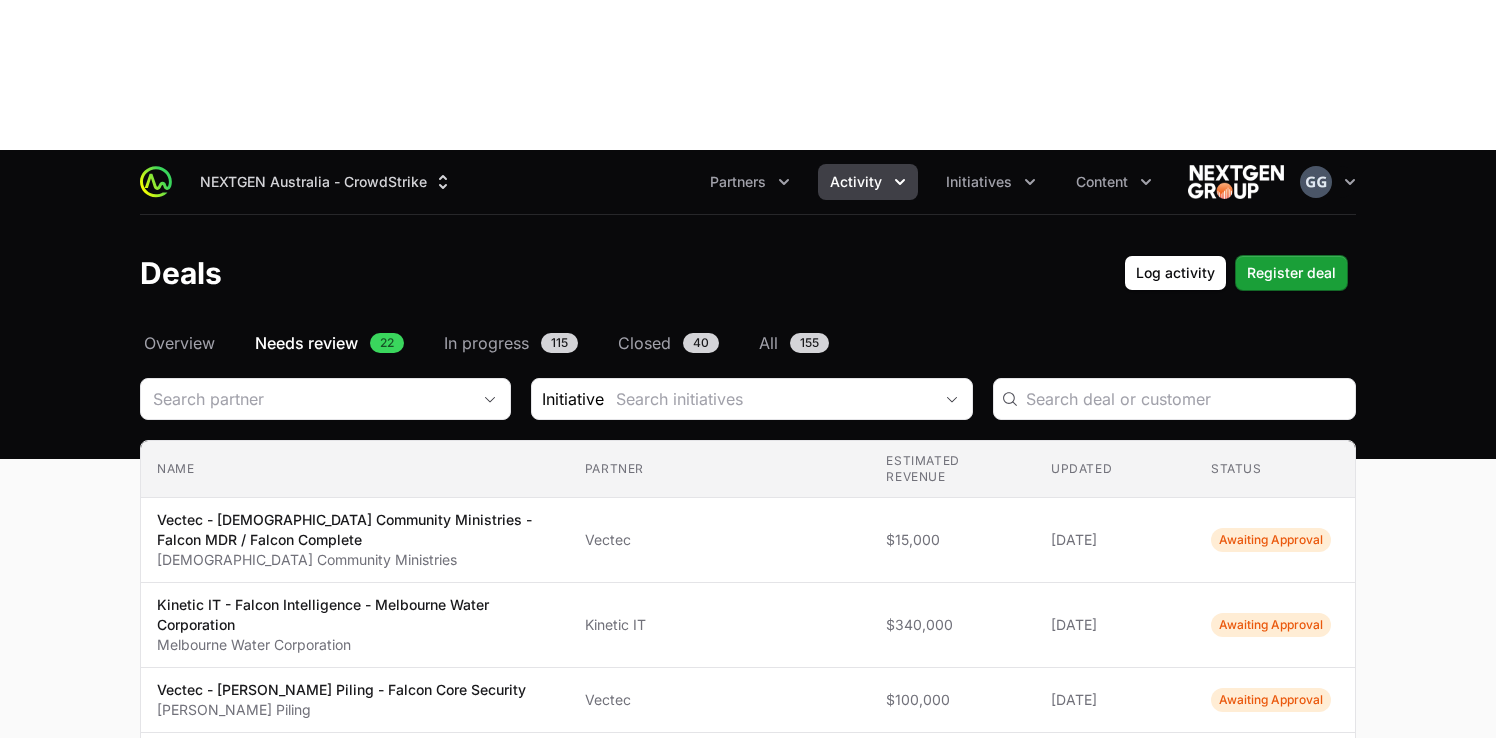 click on "Needs review" 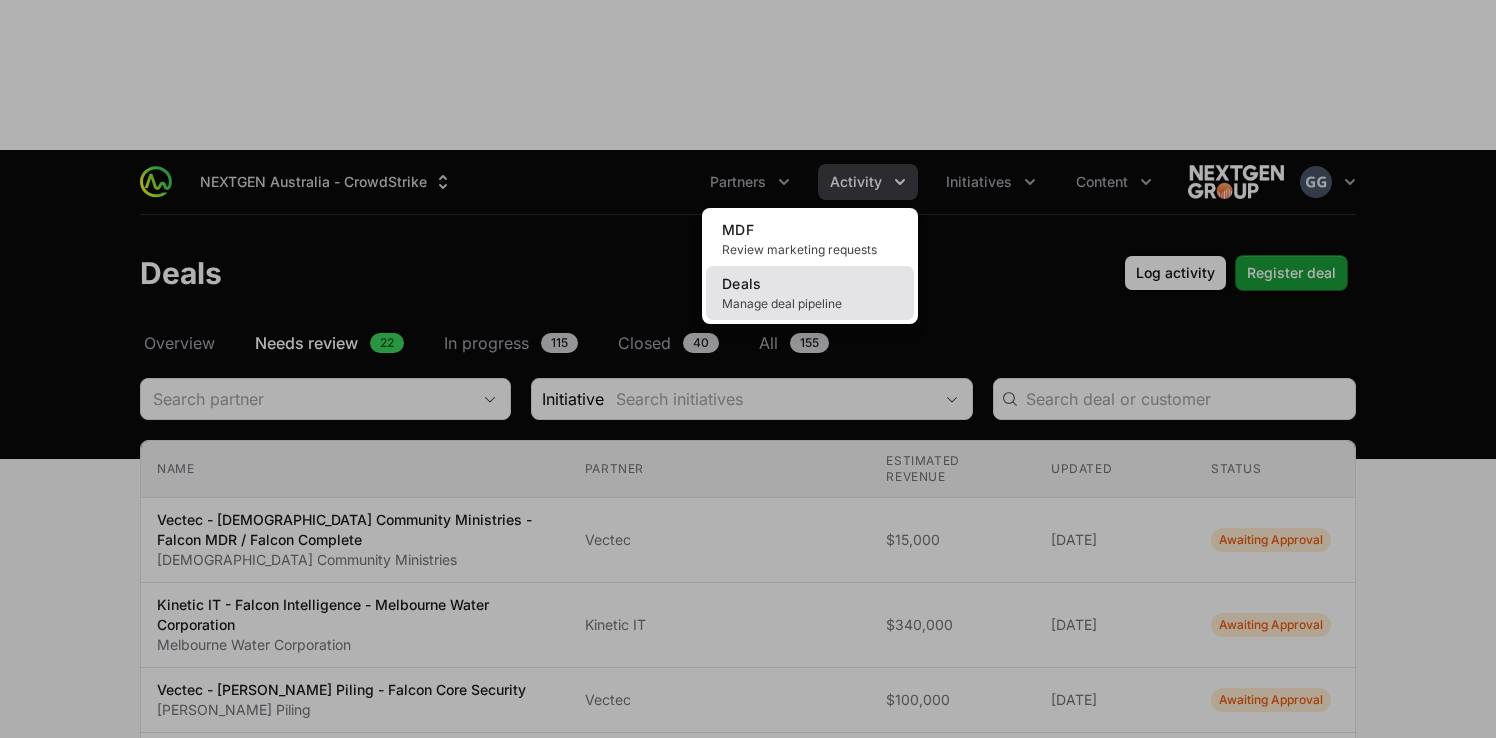 click on "Deals Manage deal pipeline" 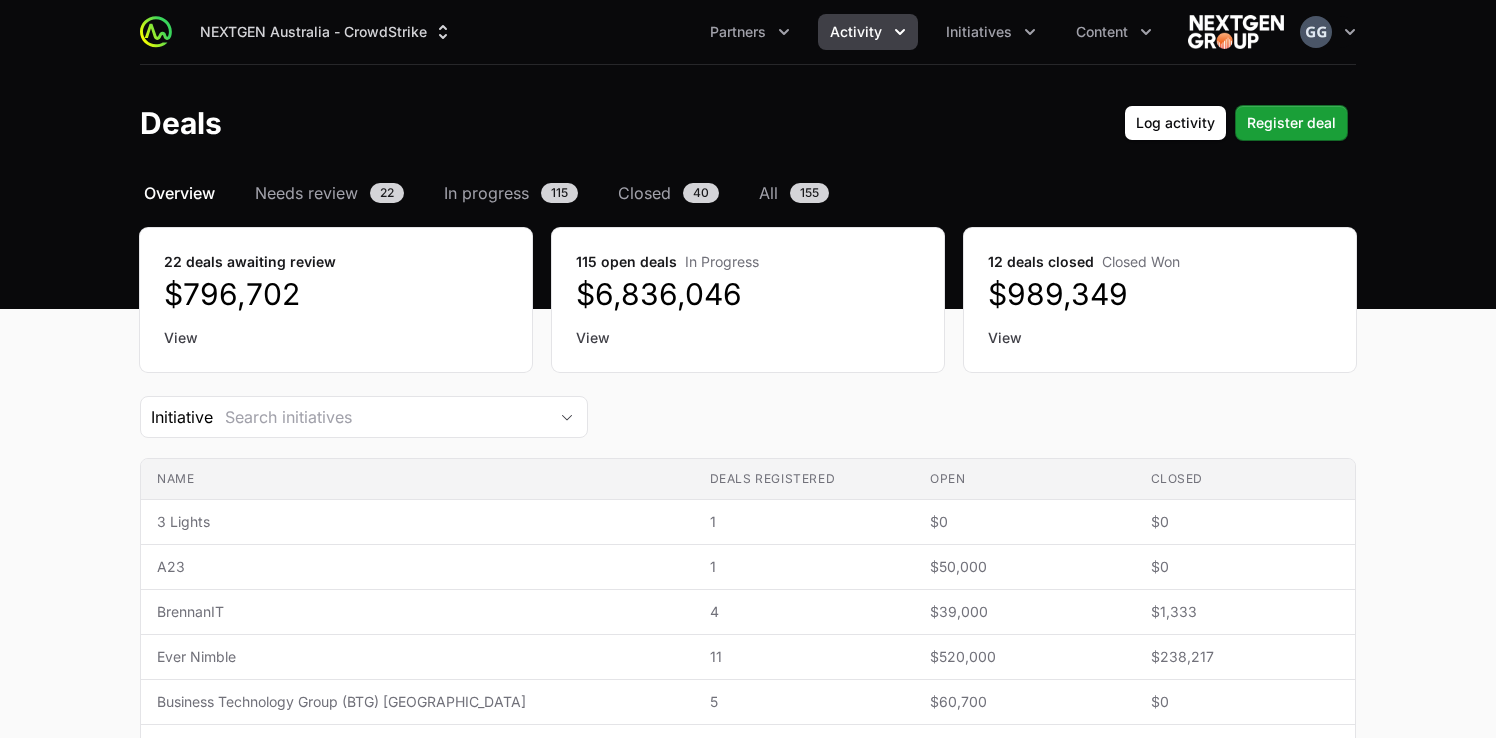 scroll, scrollTop: 0, scrollLeft: 0, axis: both 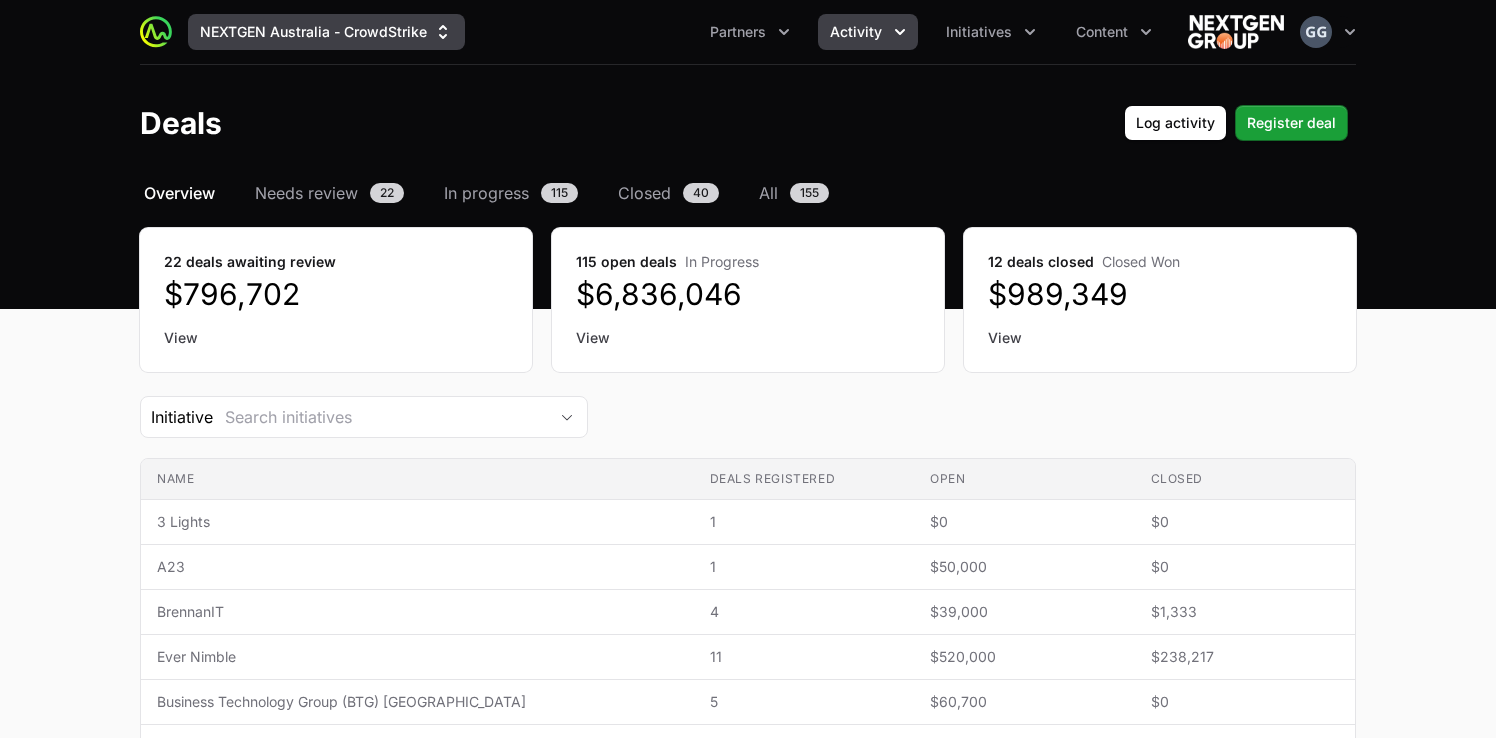 click 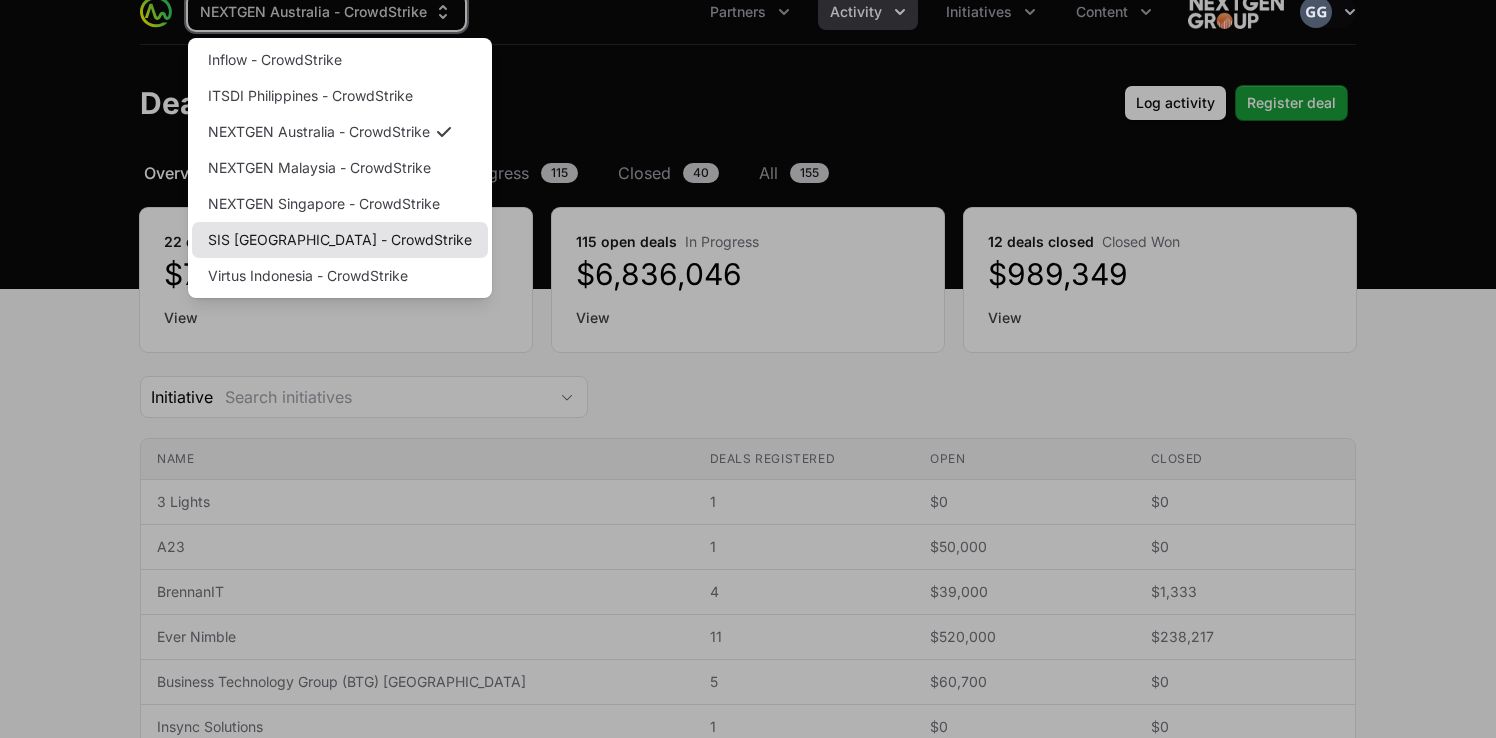 scroll, scrollTop: 0, scrollLeft: 0, axis: both 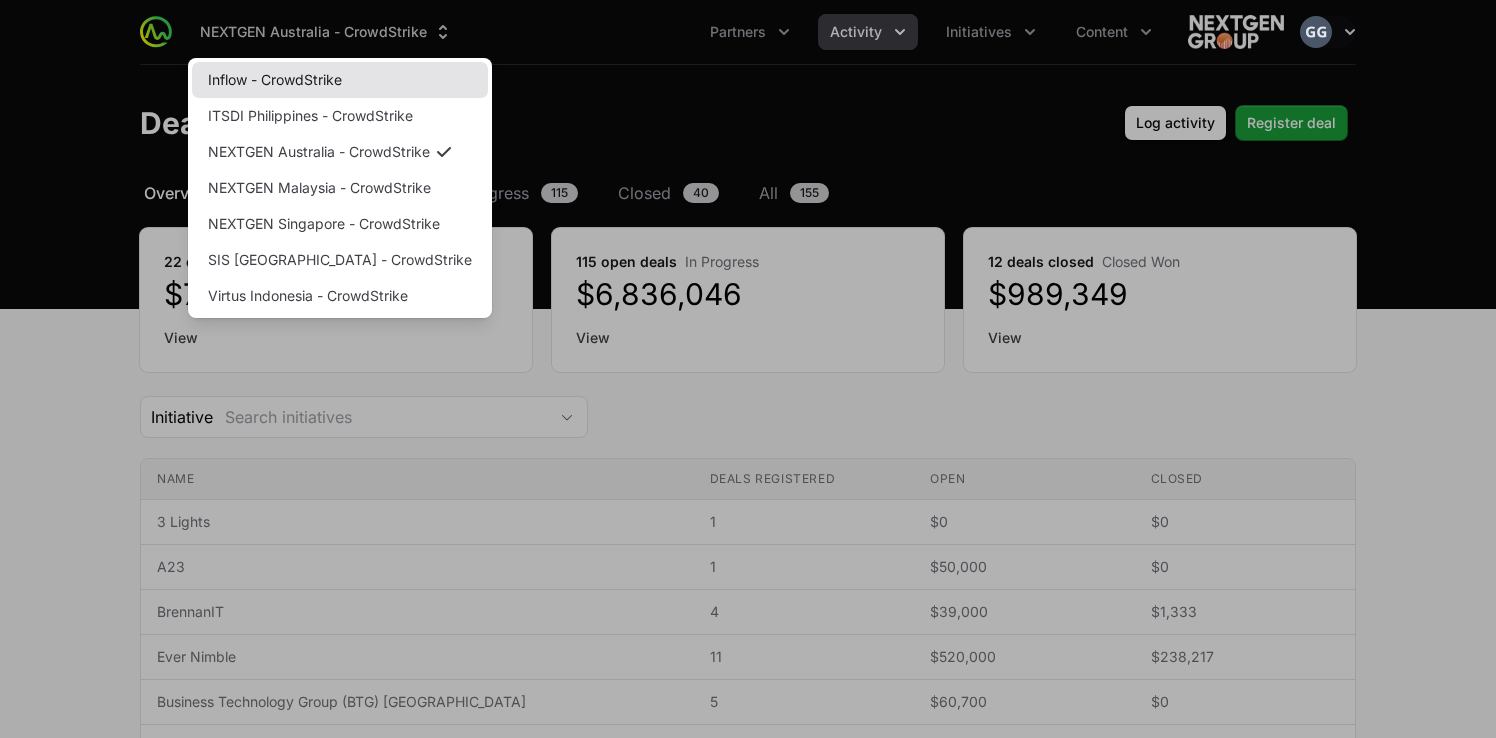 click on "Inflow - CrowdStrike" 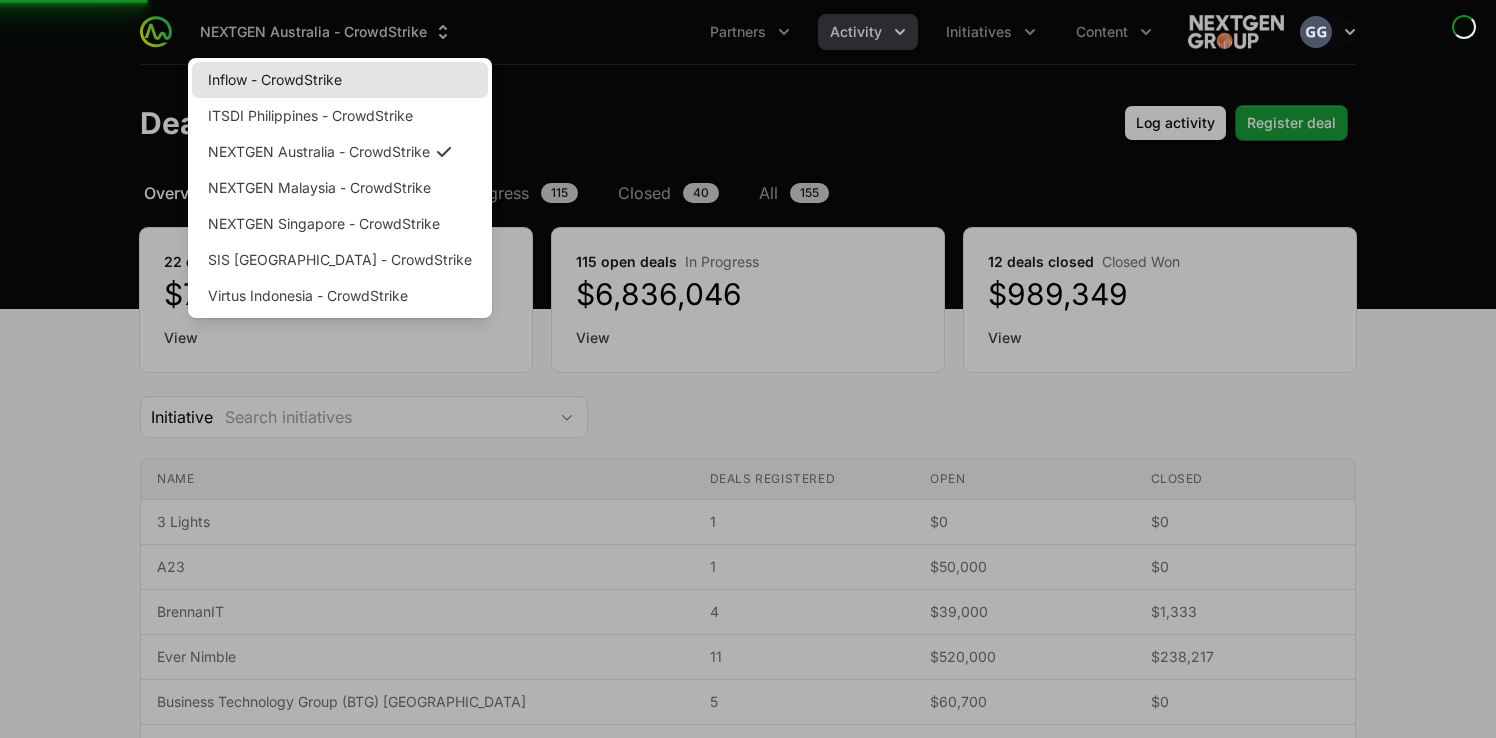 click on "Inflow - CrowdStrike" 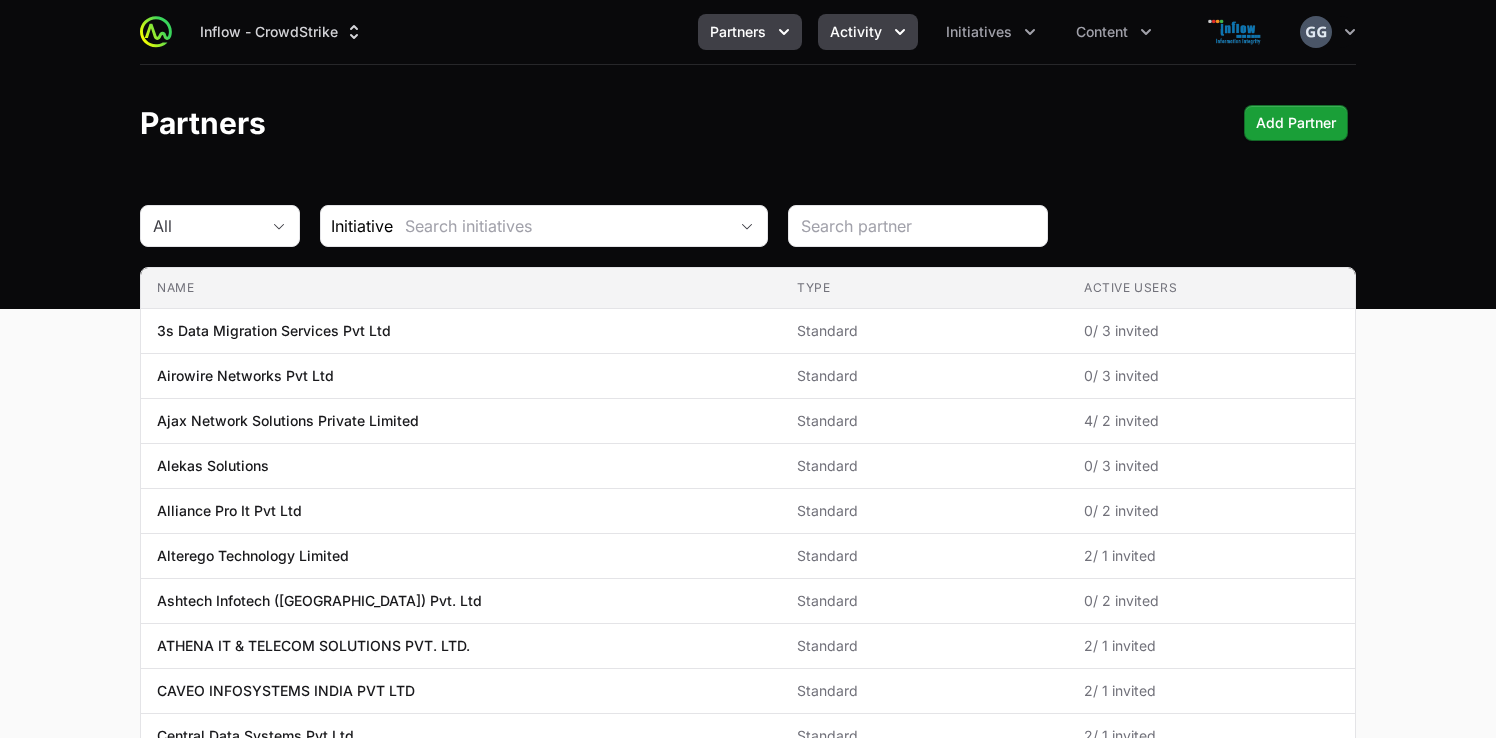 click on "Activity" 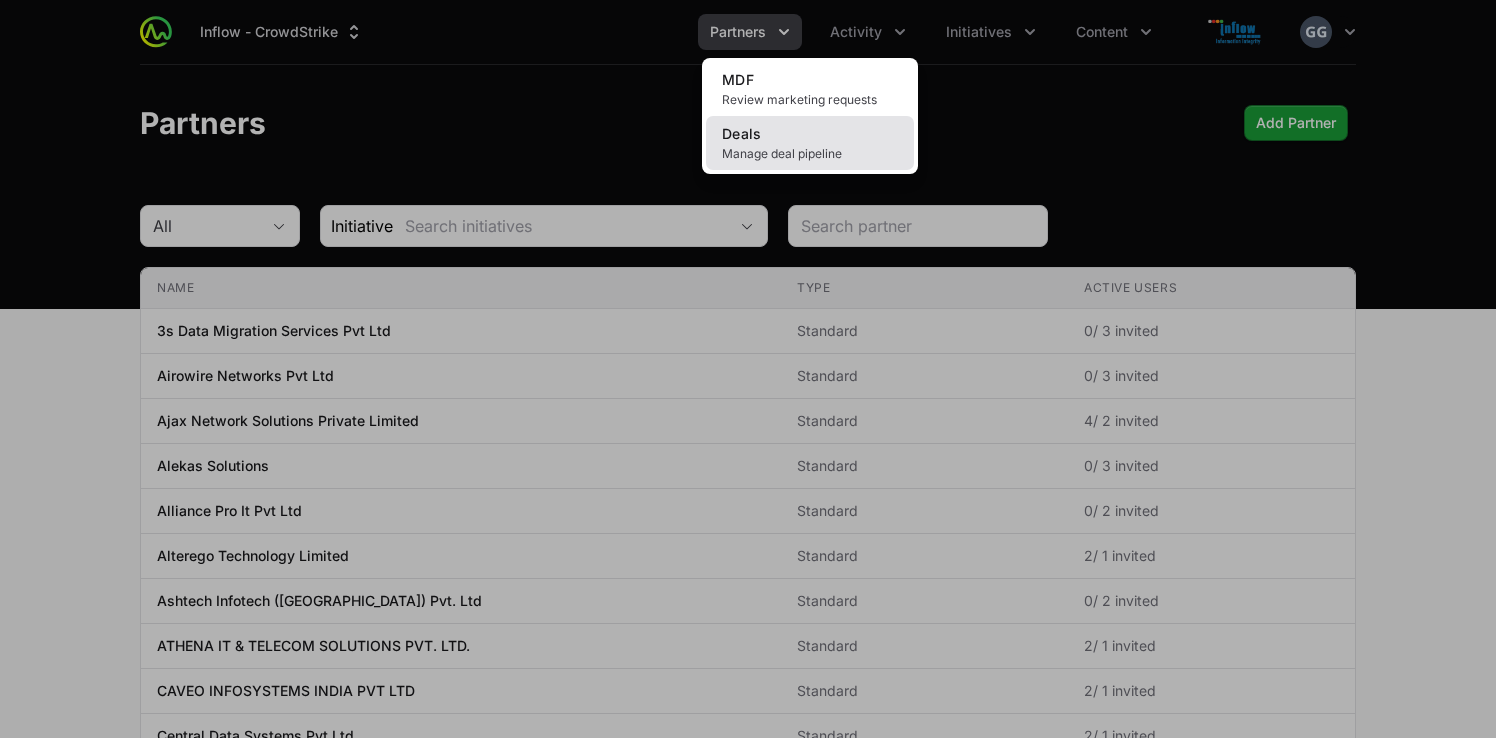 click on "Manage deal pipeline" 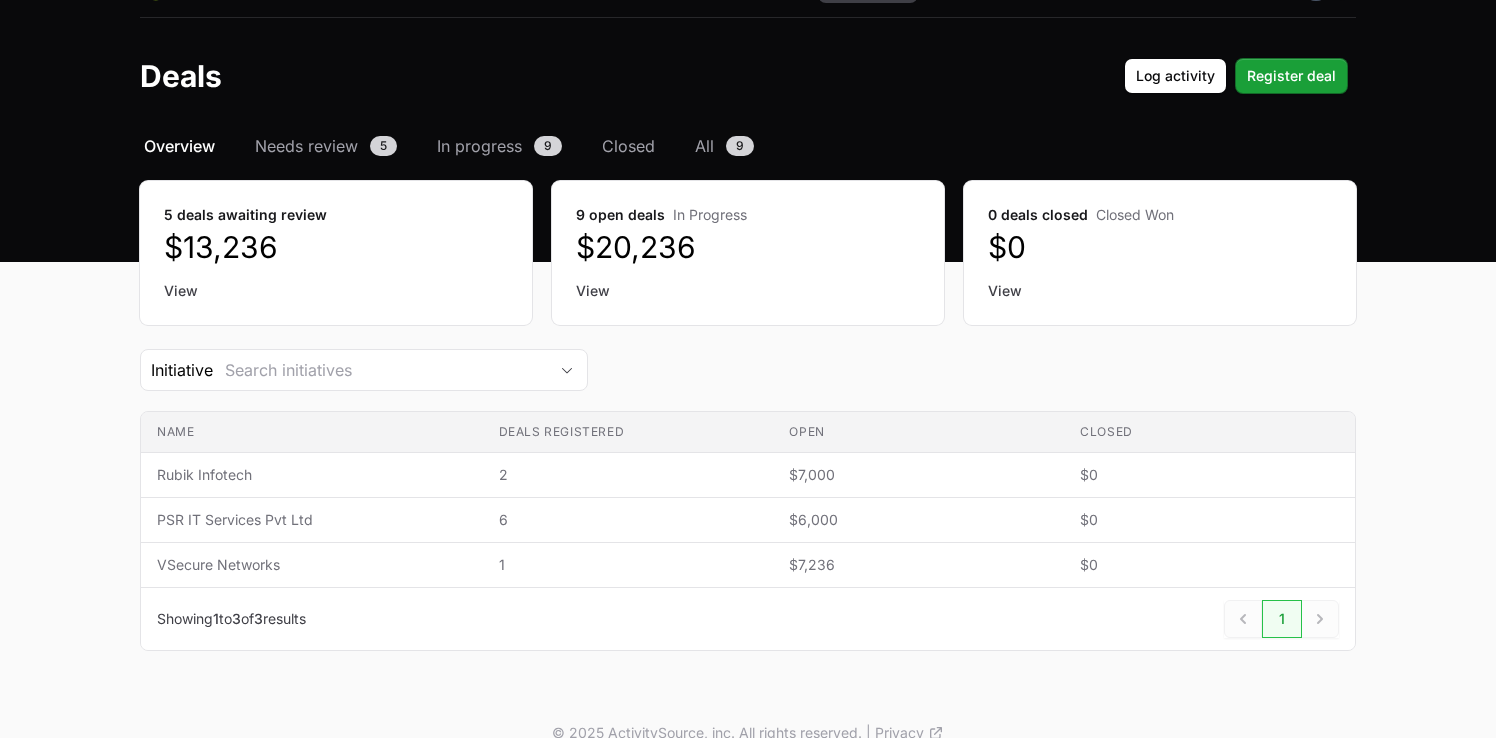 scroll, scrollTop: 76, scrollLeft: 0, axis: vertical 